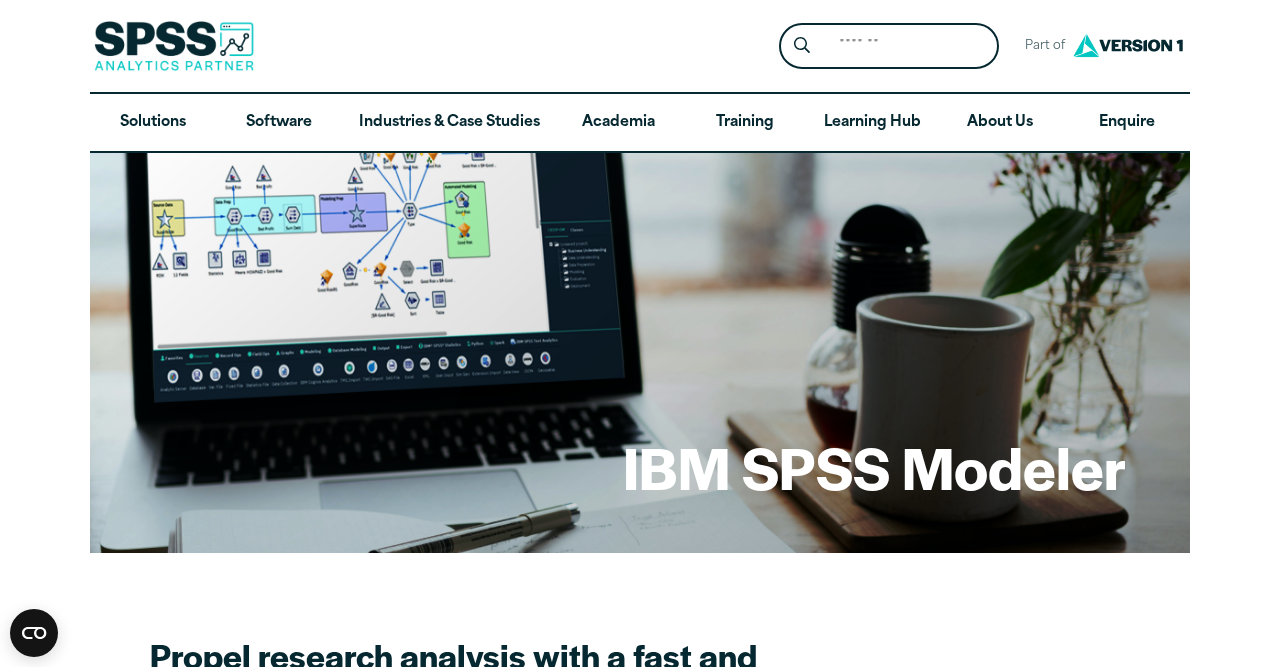 scroll, scrollTop: 0, scrollLeft: 0, axis: both 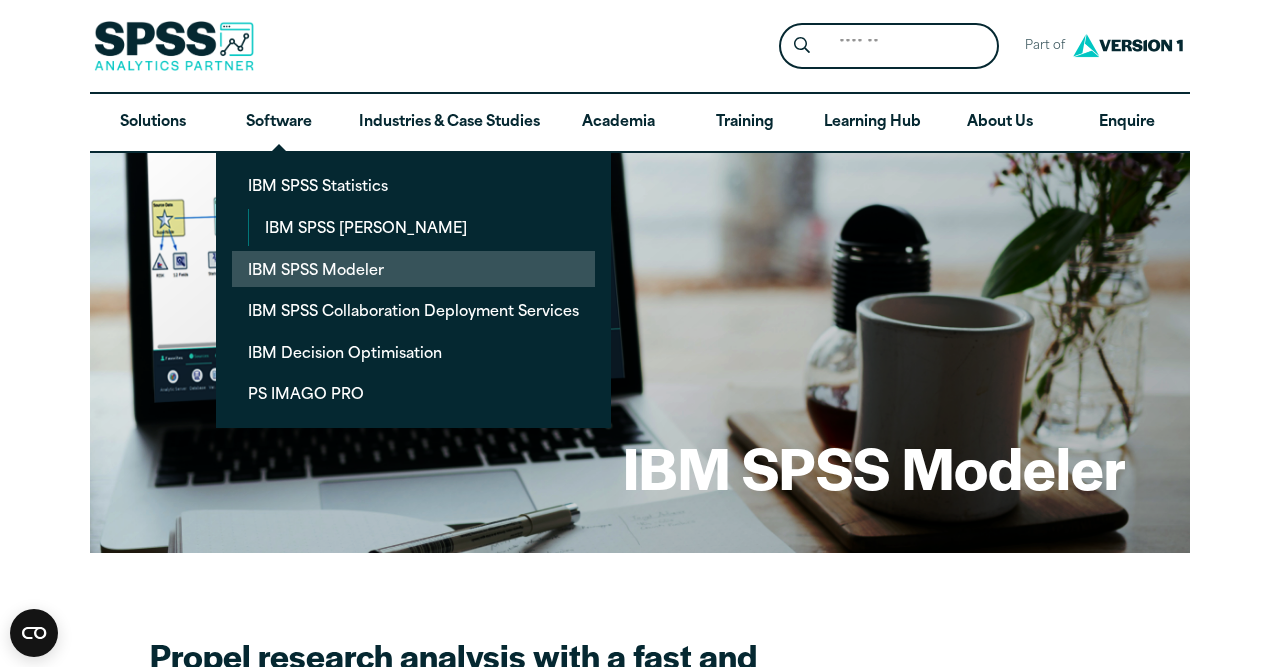 click on "IBM SPSS Modeler" at bounding box center [413, 269] 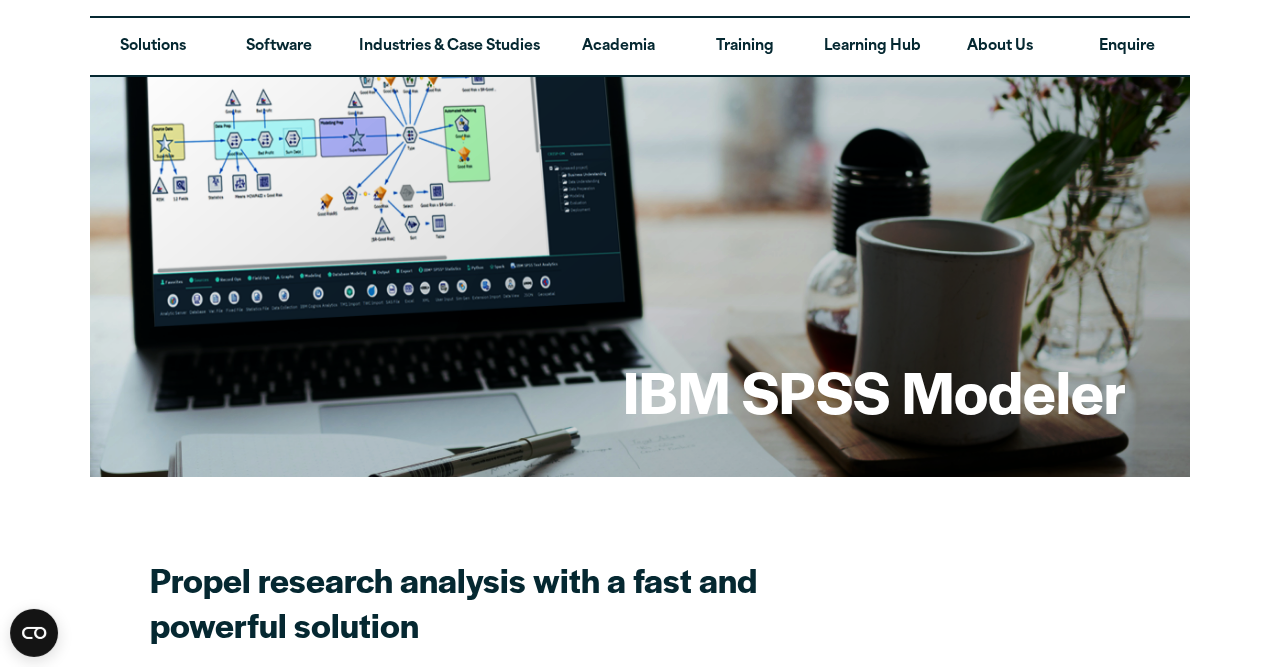 scroll, scrollTop: 0, scrollLeft: 0, axis: both 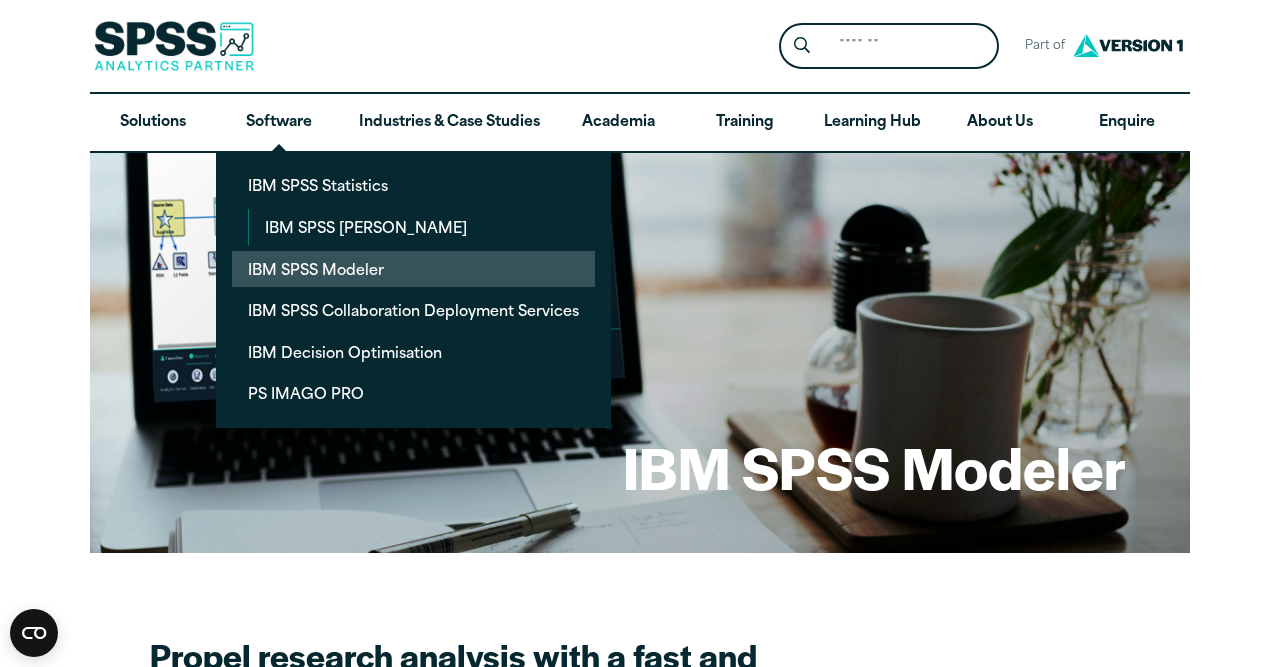 click on "IBM SPSS Modeler" at bounding box center (413, 269) 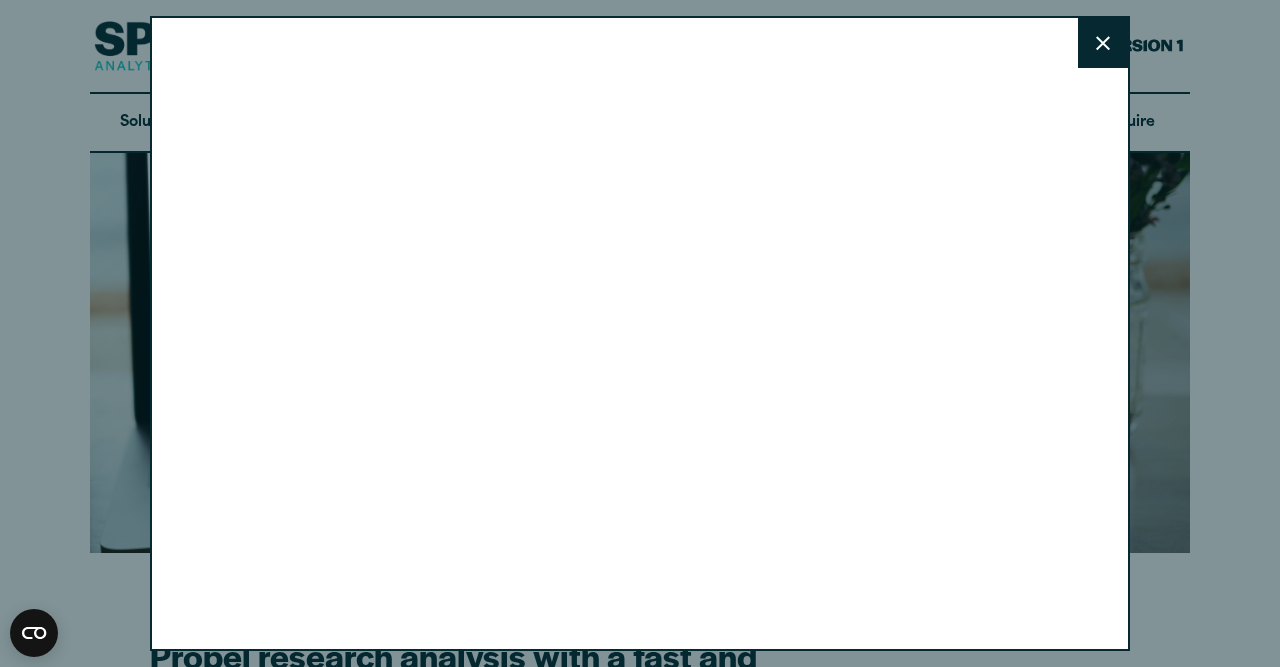 scroll, scrollTop: 0, scrollLeft: 0, axis: both 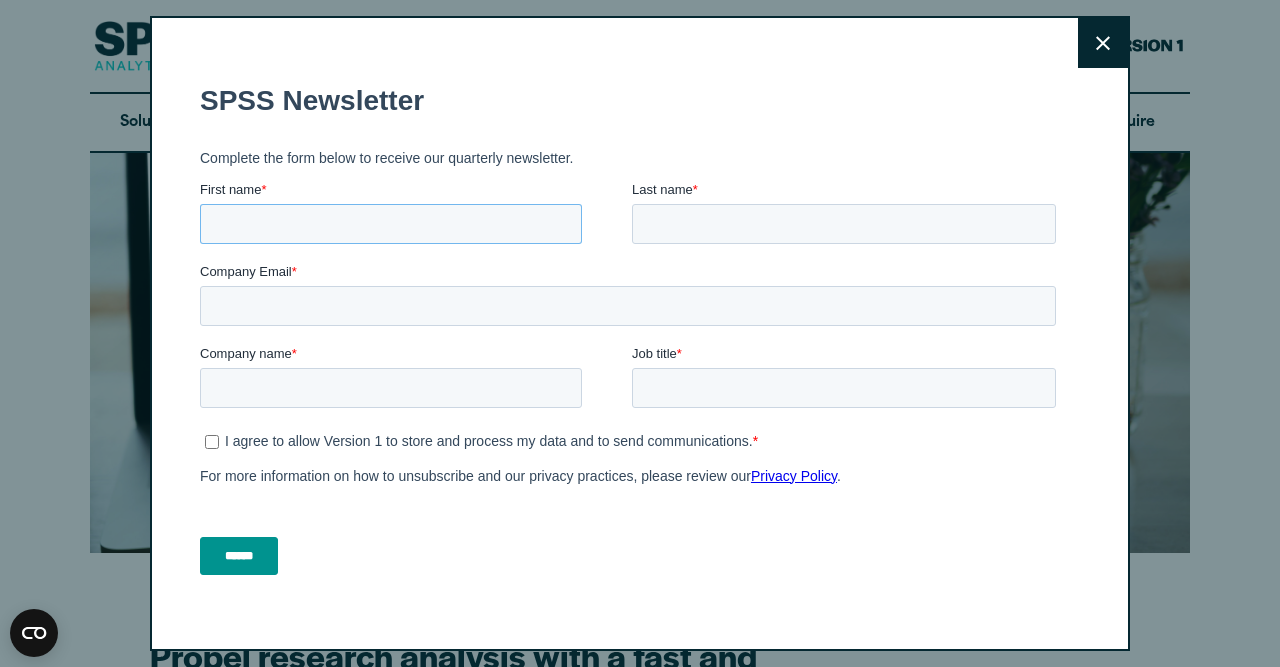 click on "First name *" at bounding box center [391, 224] 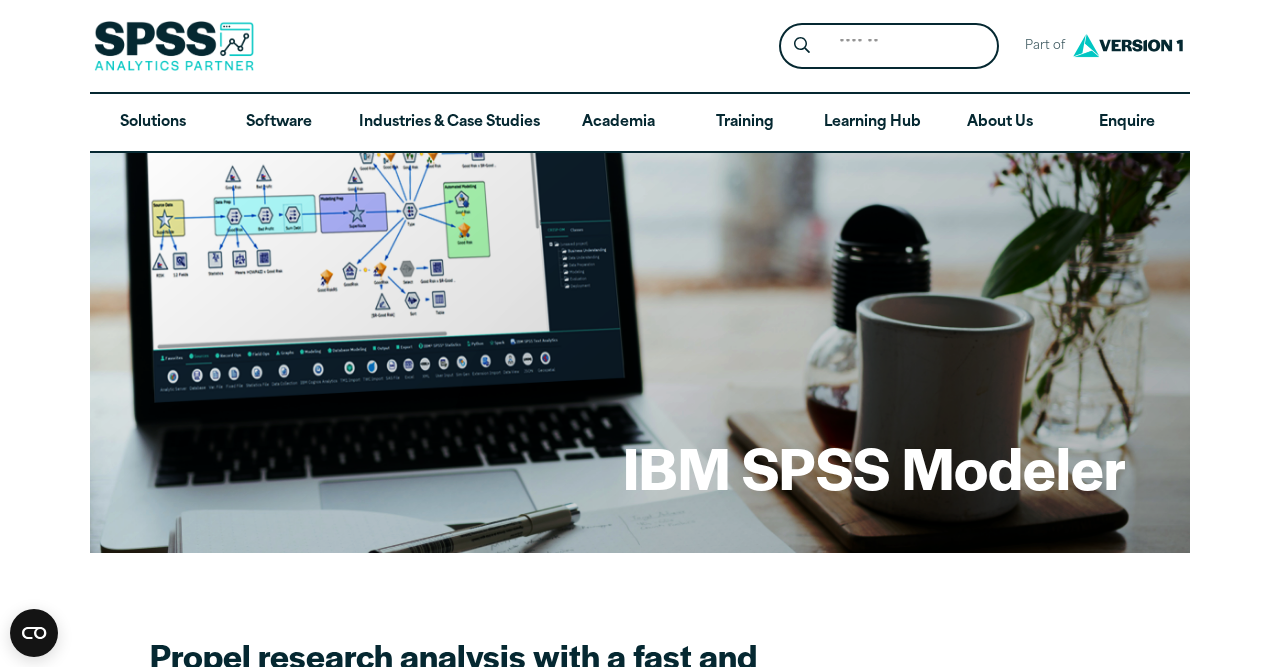 click on "Close" at bounding box center (640, 333) 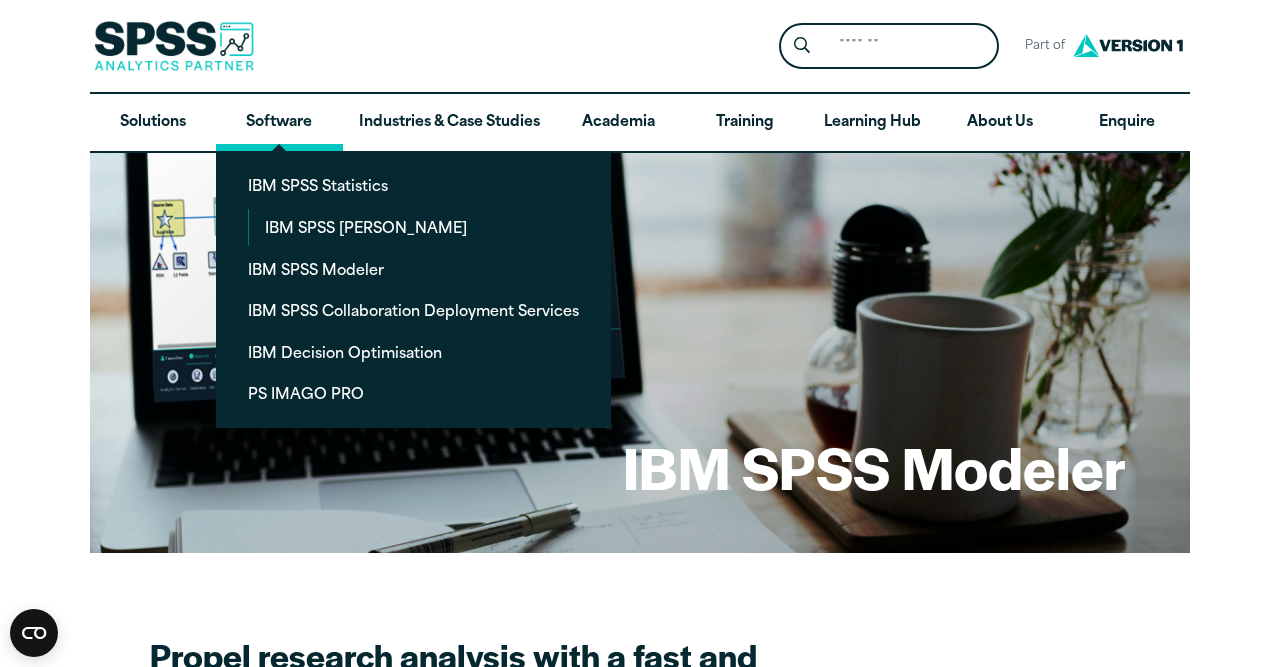 click on "Software" at bounding box center (279, 123) 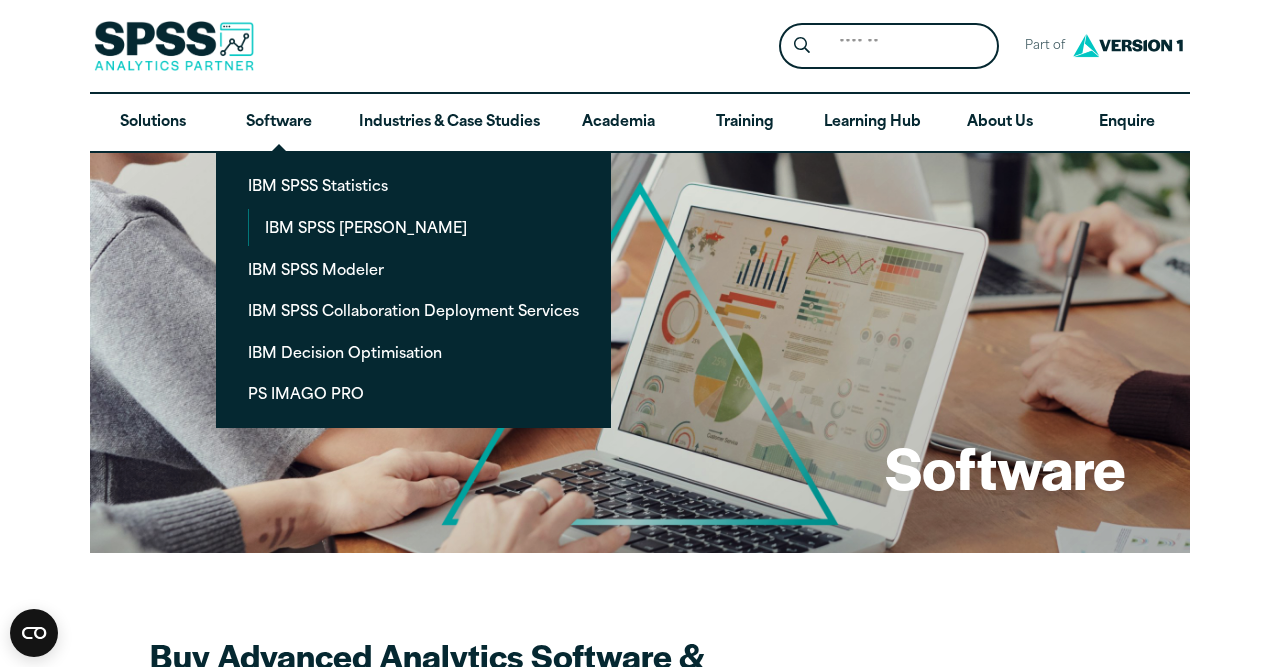 scroll, scrollTop: 0, scrollLeft: 0, axis: both 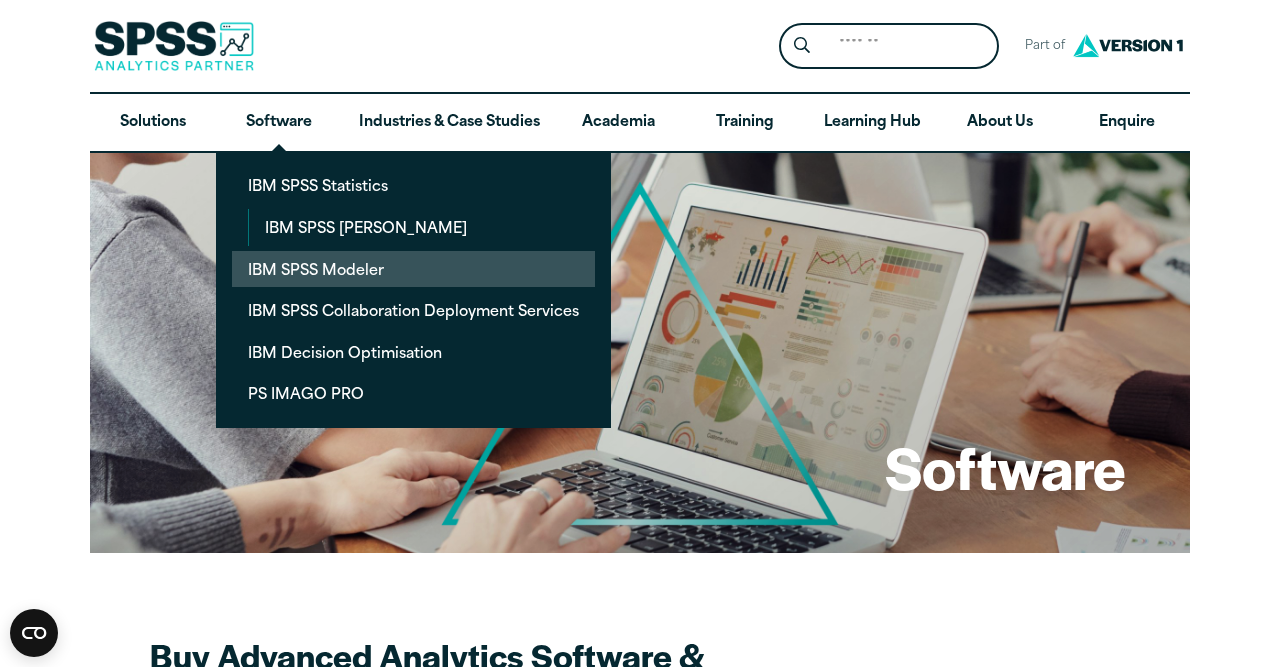 click on "IBM SPSS Modeler" at bounding box center (413, 269) 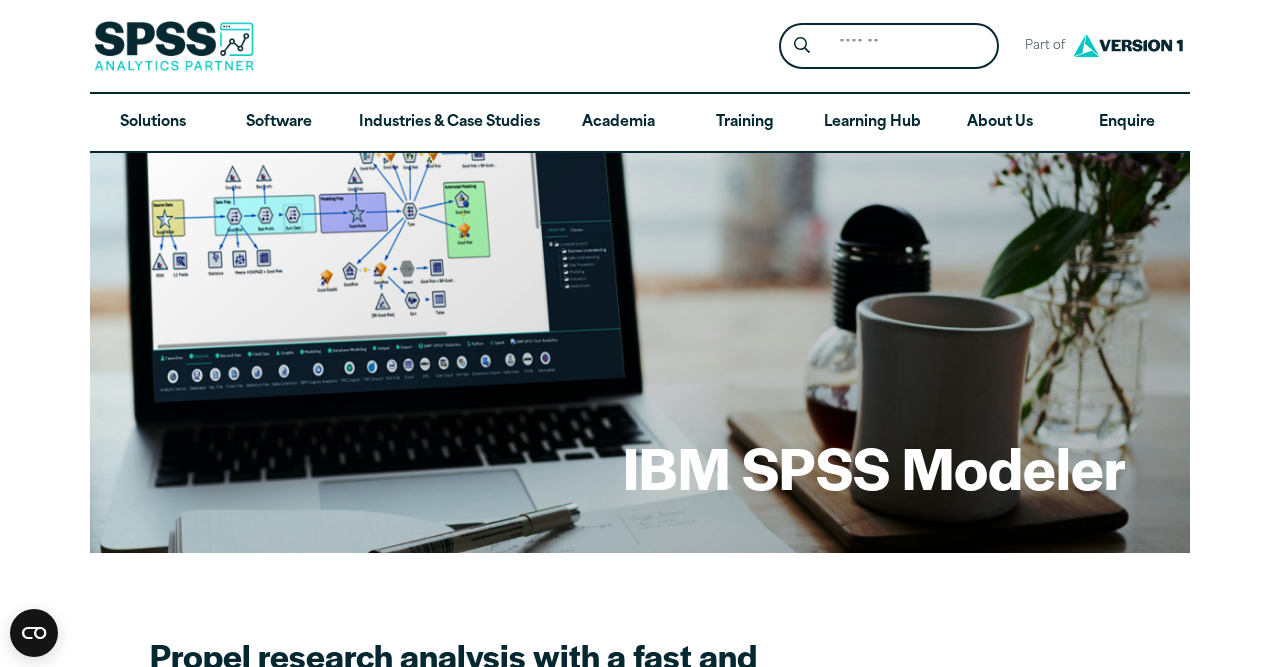 scroll, scrollTop: 0, scrollLeft: 0, axis: both 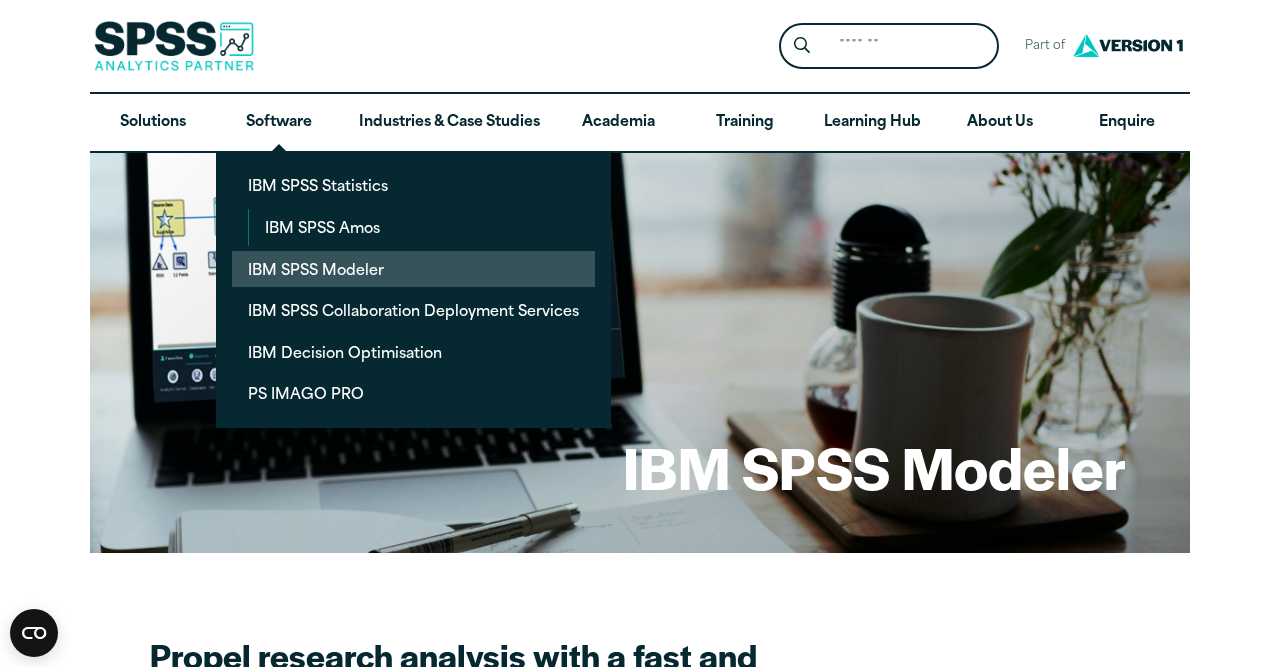 click on "IBM SPSS Modeler" at bounding box center (413, 269) 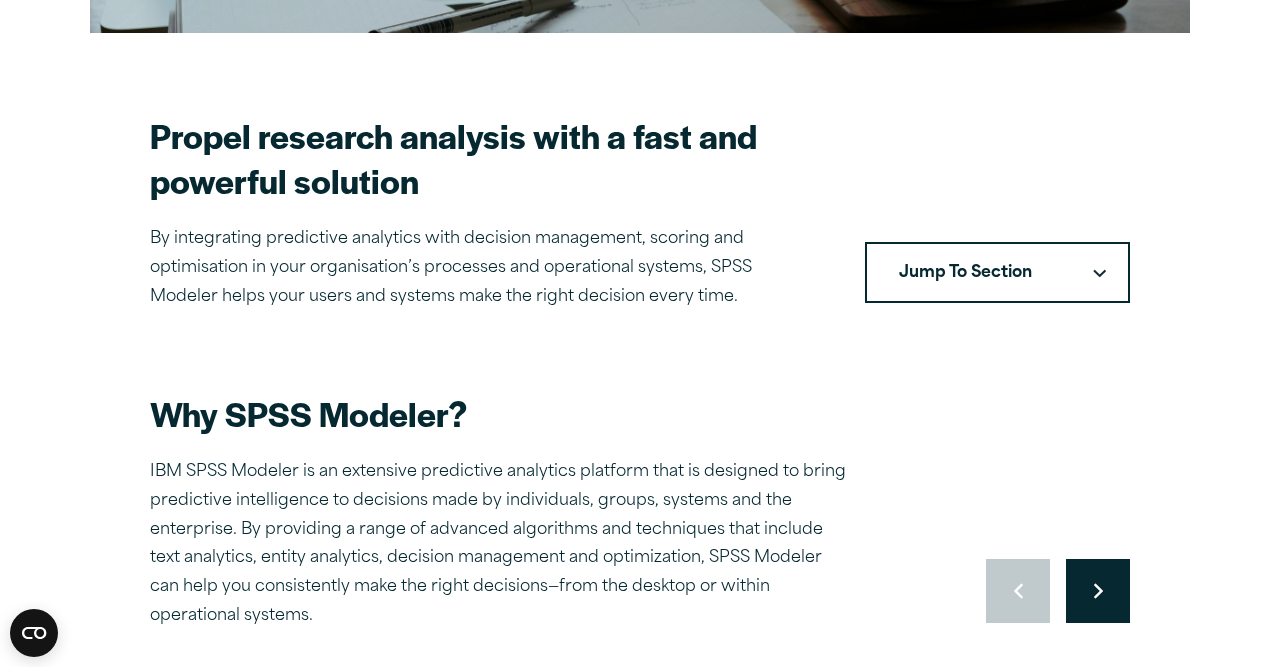 scroll, scrollTop: 0, scrollLeft: 0, axis: both 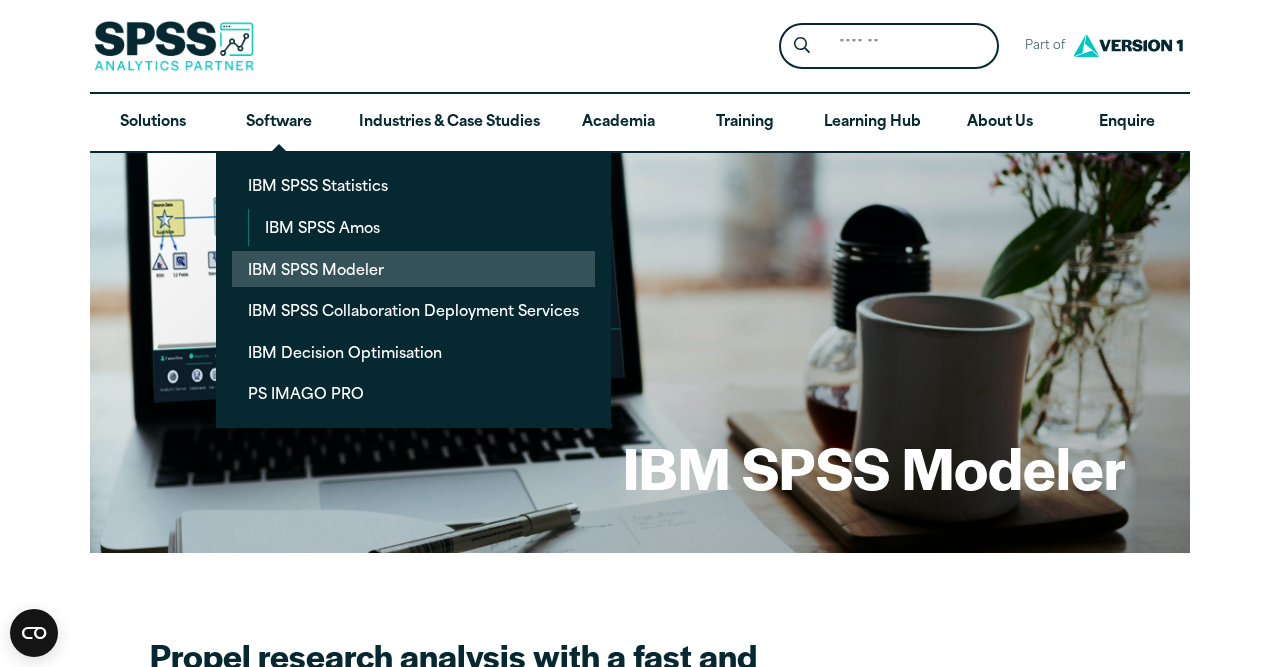 click on "IBM SPSS Modeler" at bounding box center (413, 269) 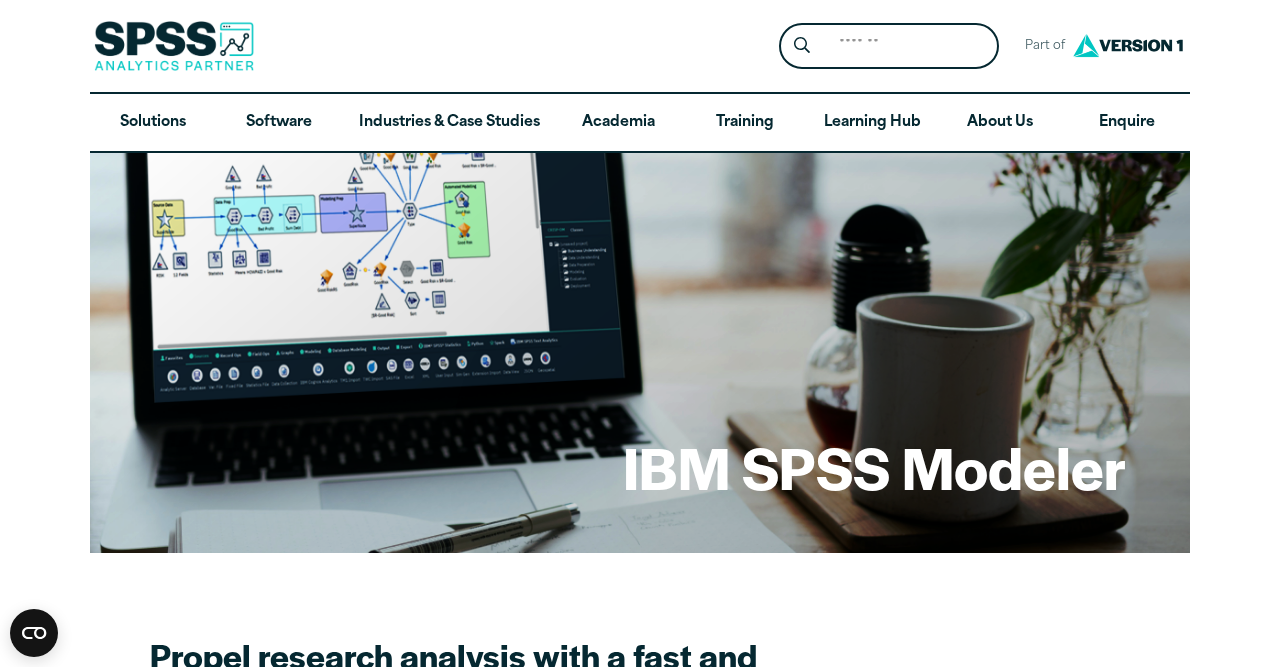 scroll, scrollTop: 0, scrollLeft: 0, axis: both 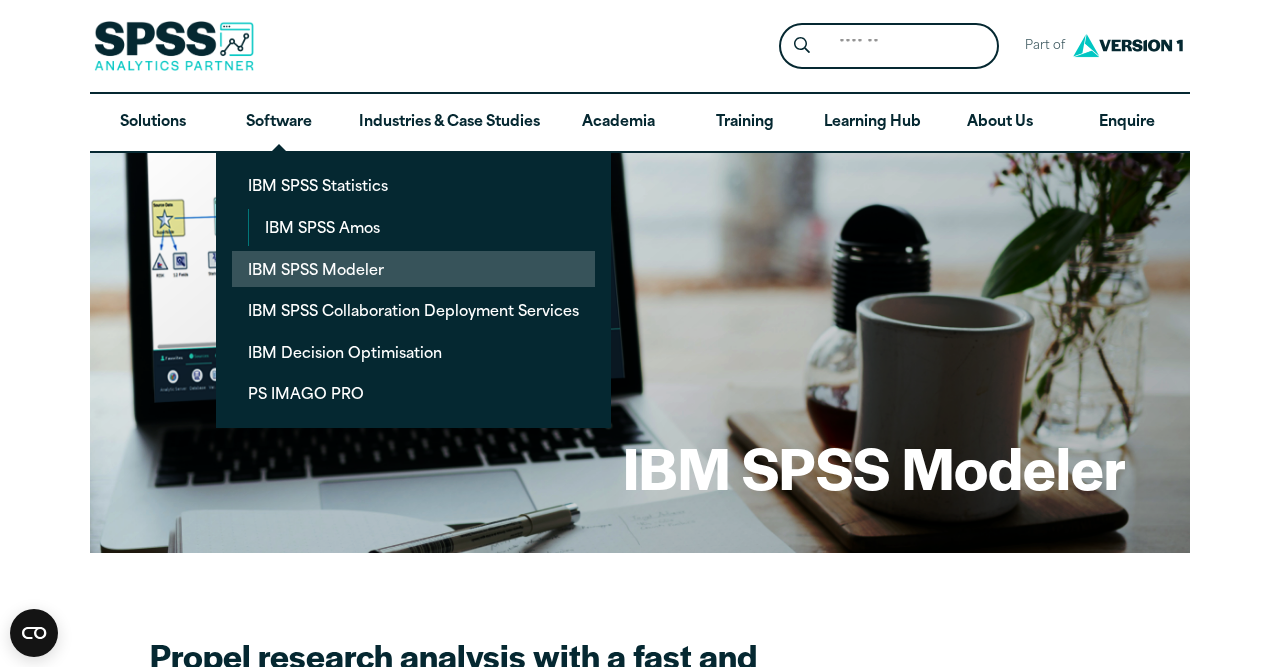 click on "IBM SPSS Modeler" at bounding box center [413, 269] 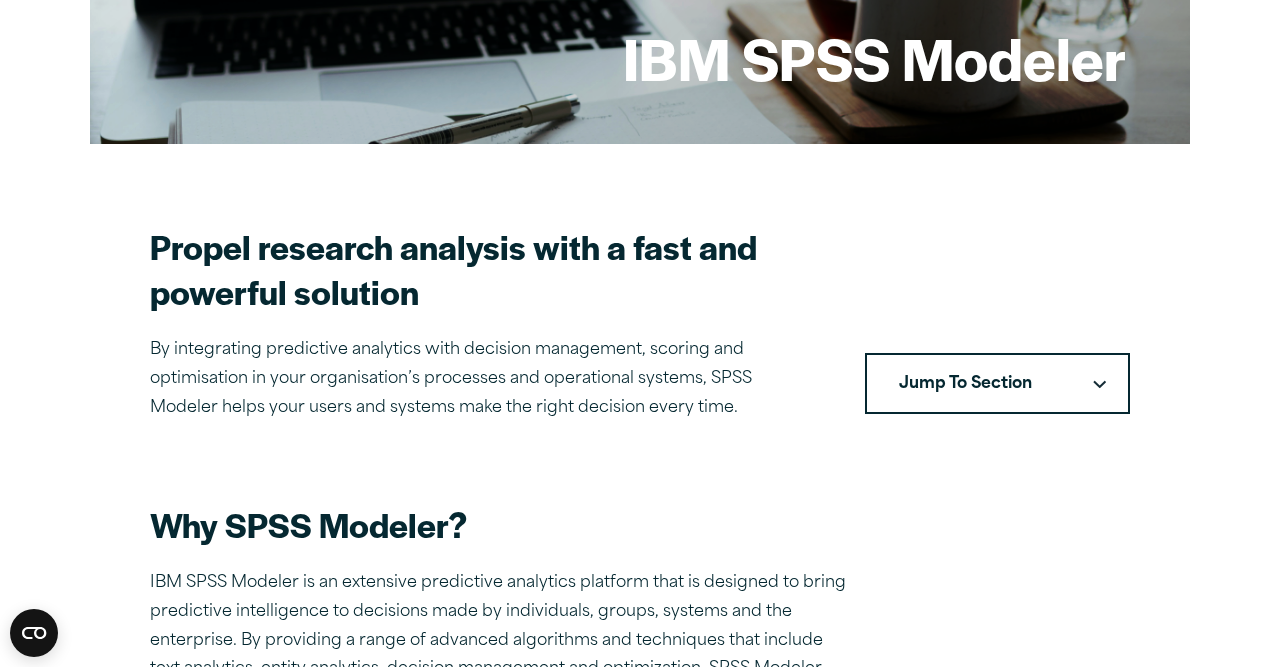 scroll, scrollTop: 0, scrollLeft: 0, axis: both 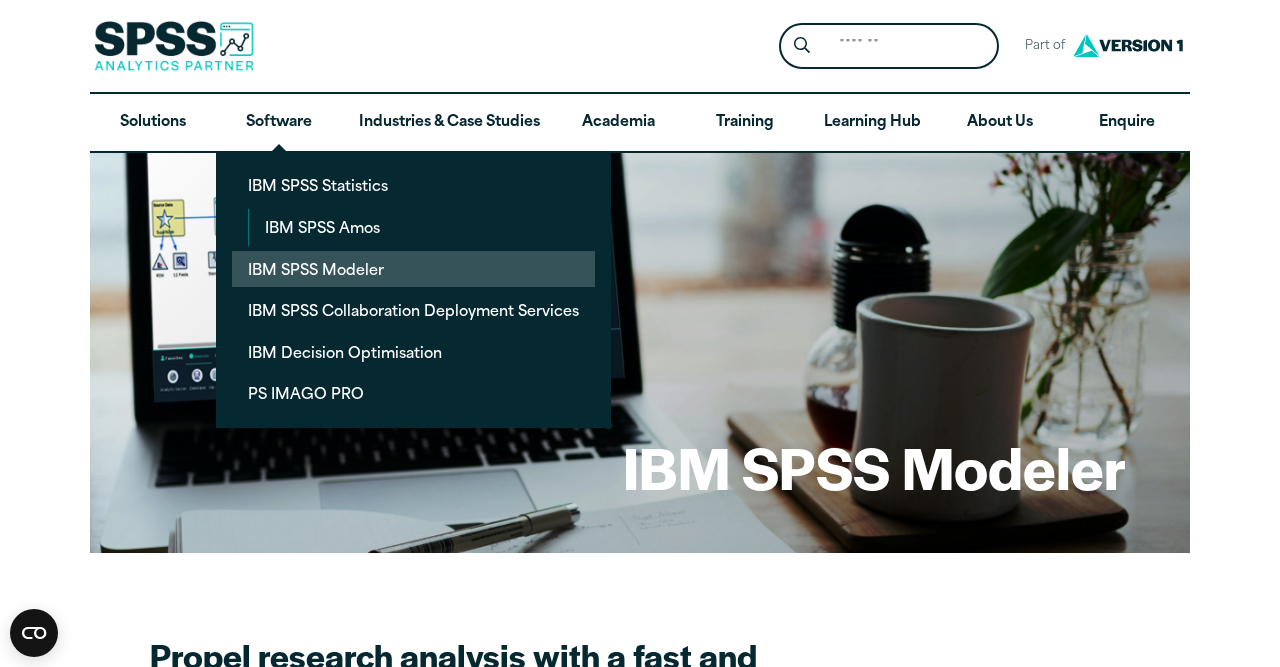click on "IBM SPSS Modeler" at bounding box center (413, 269) 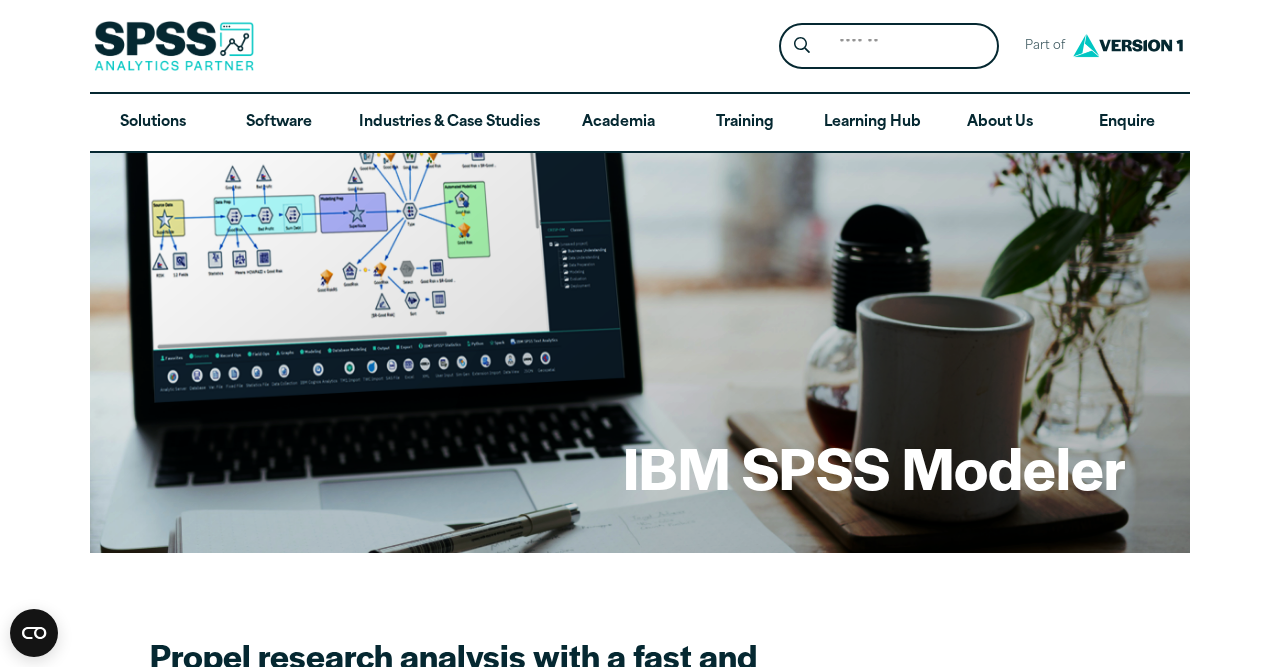 scroll, scrollTop: 0, scrollLeft: 0, axis: both 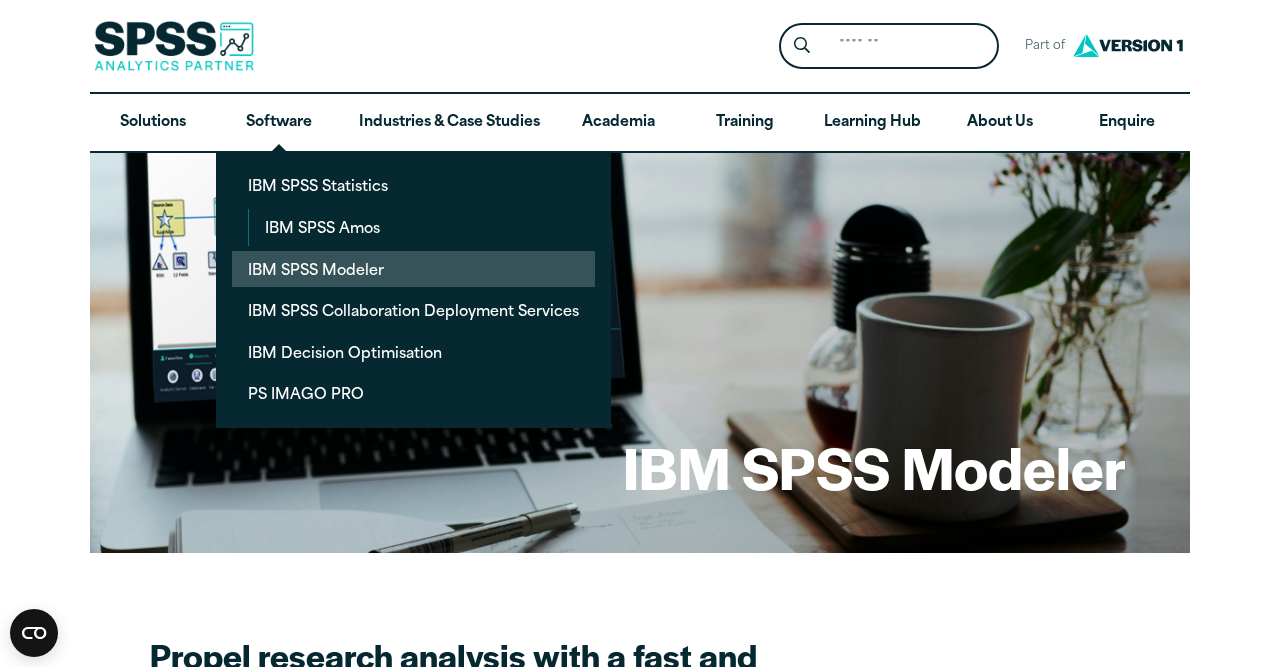 click on "IBM SPSS Modeler" at bounding box center [413, 269] 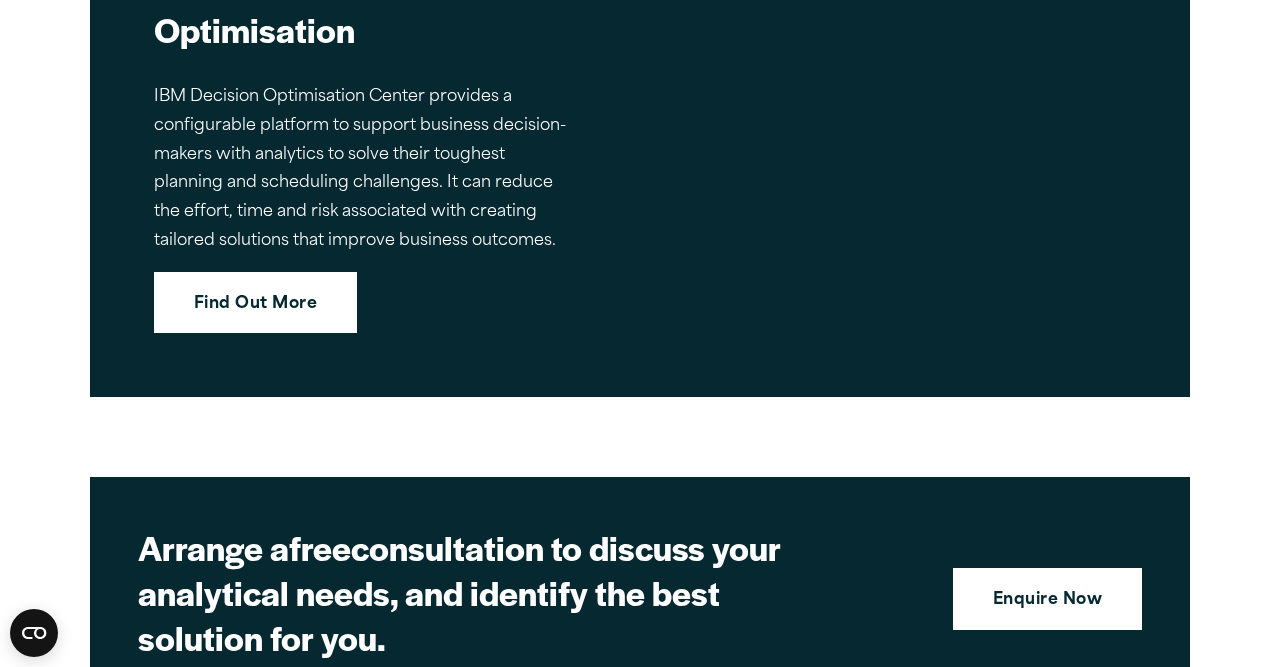 scroll, scrollTop: 7585, scrollLeft: 0, axis: vertical 